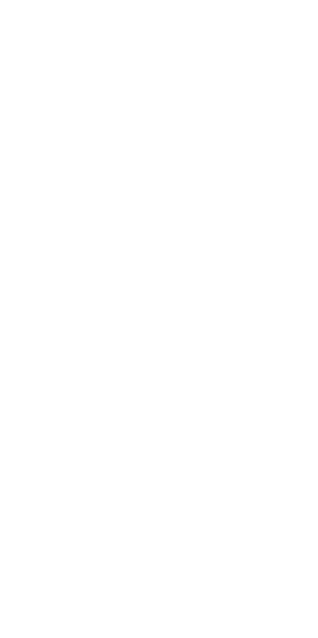 scroll, scrollTop: 0, scrollLeft: 0, axis: both 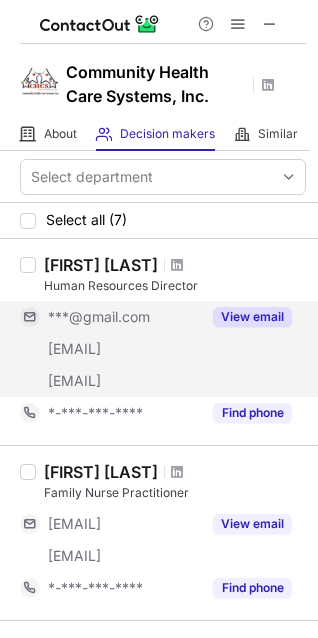 click on "View email" at bounding box center [252, 317] 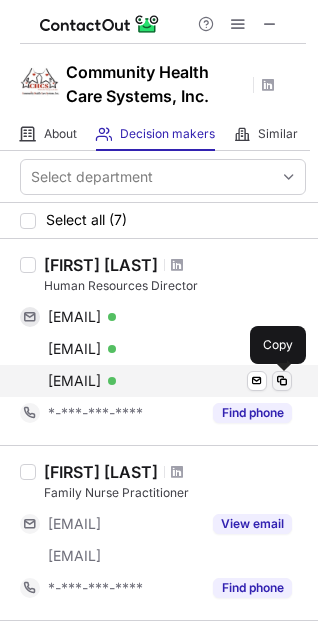 click at bounding box center [282, 381] 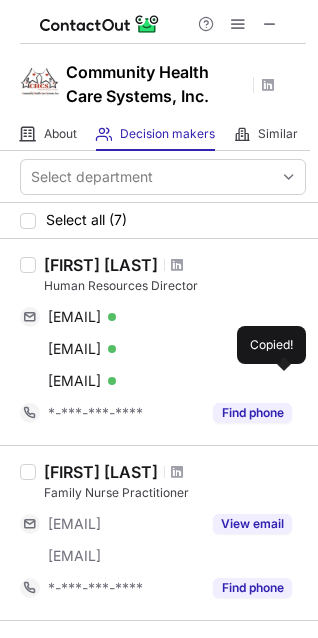 type 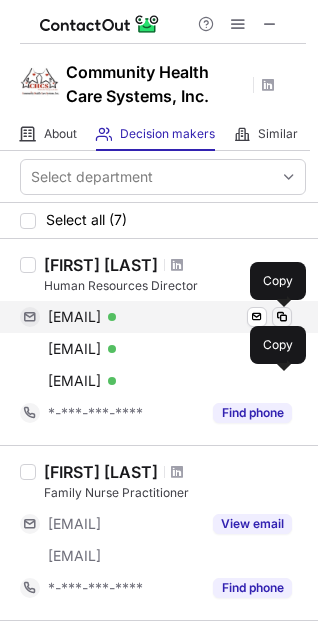 click at bounding box center [282, 317] 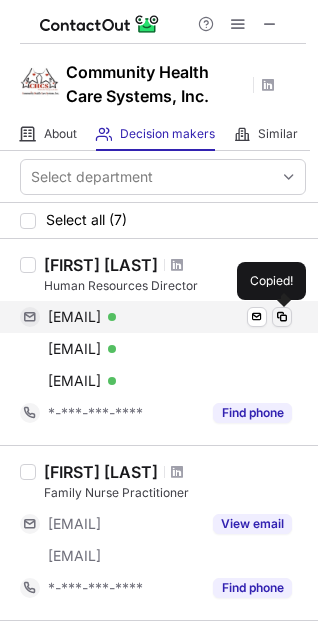 click at bounding box center [282, 317] 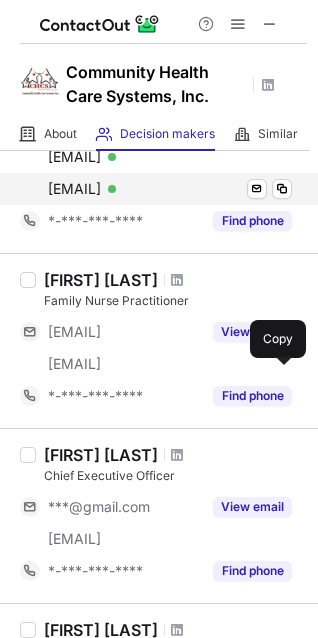 scroll, scrollTop: 200, scrollLeft: 0, axis: vertical 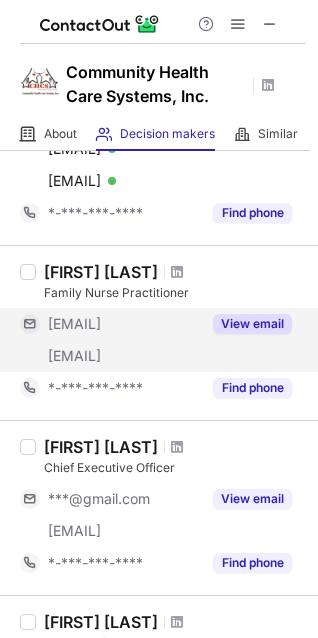 click on "View email" at bounding box center (246, 324) 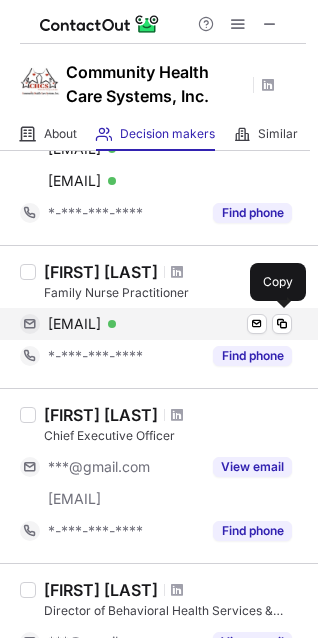 click on "[EMAIL] Verified" at bounding box center (170, 324) 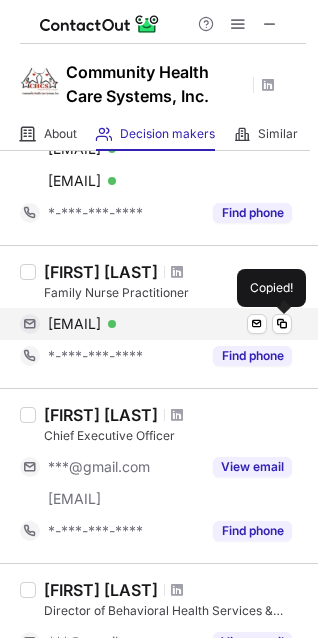 click on "[EMAIL] Verified" at bounding box center (170, 324) 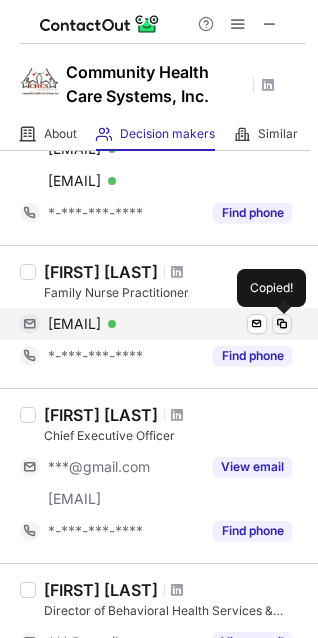 click at bounding box center [282, 324] 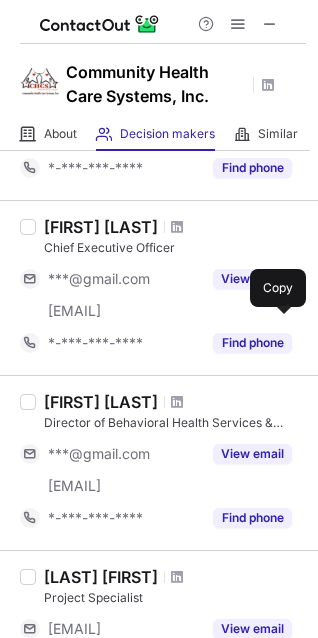 scroll, scrollTop: 400, scrollLeft: 0, axis: vertical 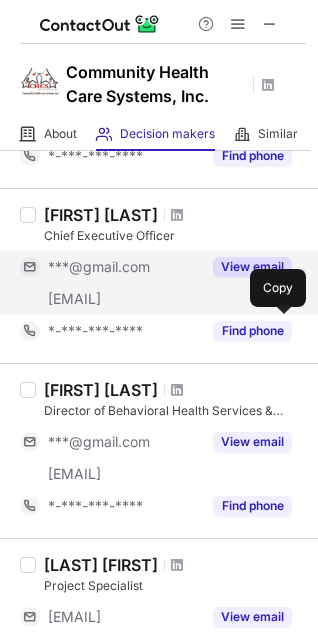 click on "View email" at bounding box center [246, 267] 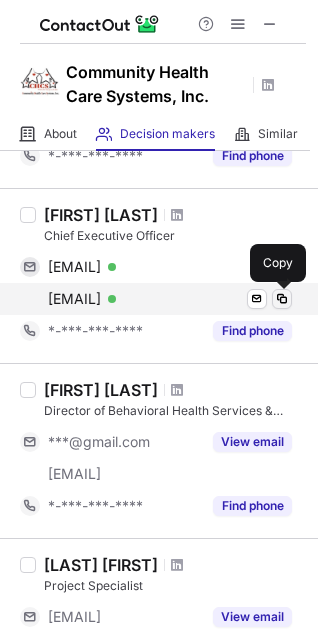 click at bounding box center [282, 299] 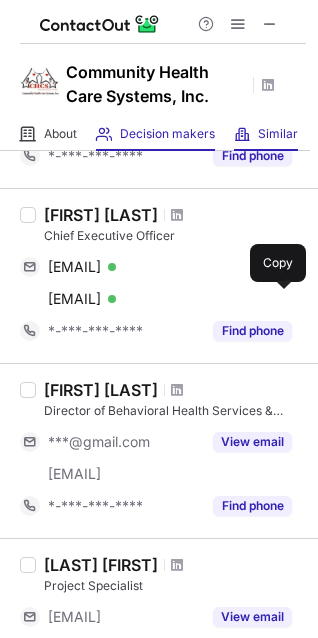 type 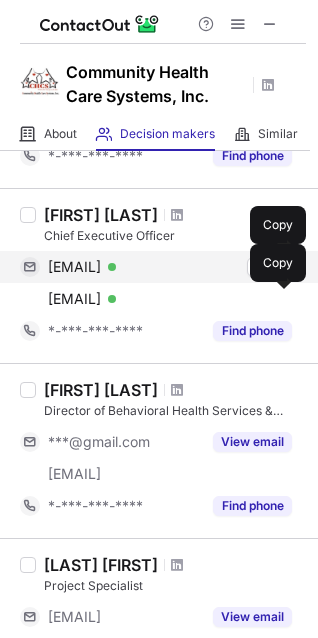 click on "[EMAIL] Verified Send email Copy" at bounding box center (156, 267) 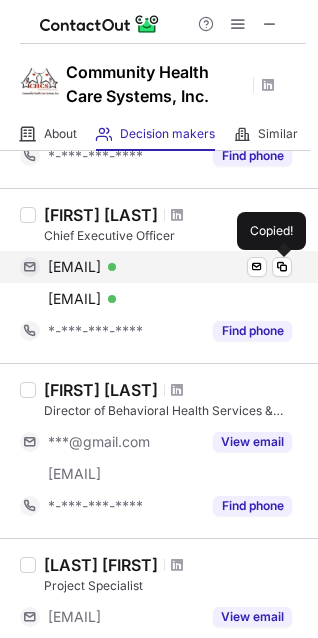 click on "[EMAIL] Verified Send email Copied!" at bounding box center (156, 267) 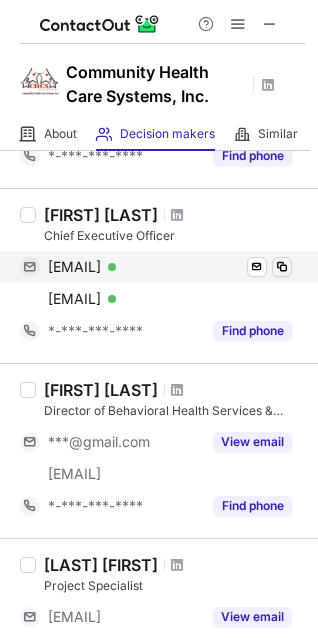click at bounding box center [282, 267] 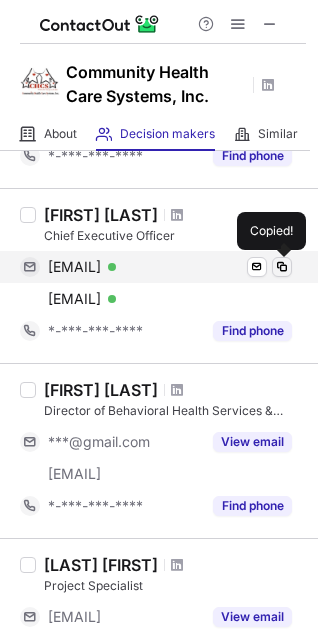 click at bounding box center (282, 267) 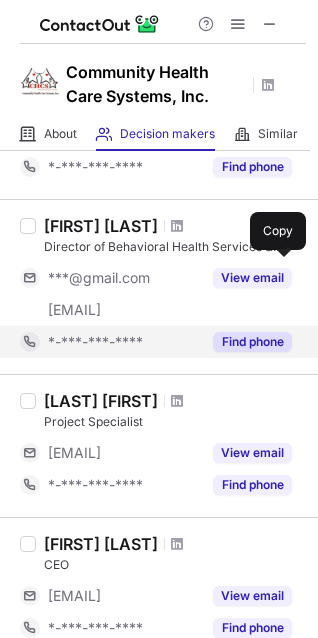 scroll, scrollTop: 600, scrollLeft: 0, axis: vertical 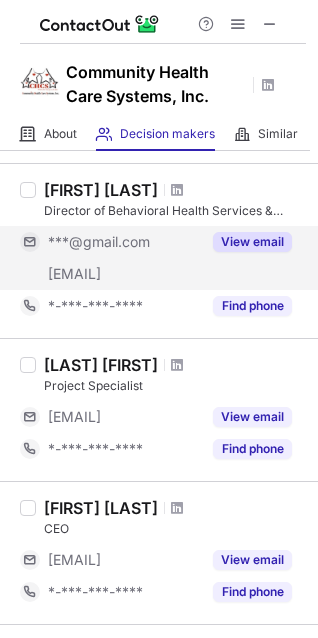 click on "View email" at bounding box center [252, 242] 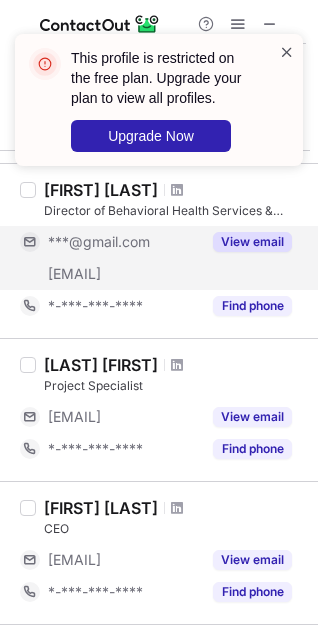 click at bounding box center (287, 52) 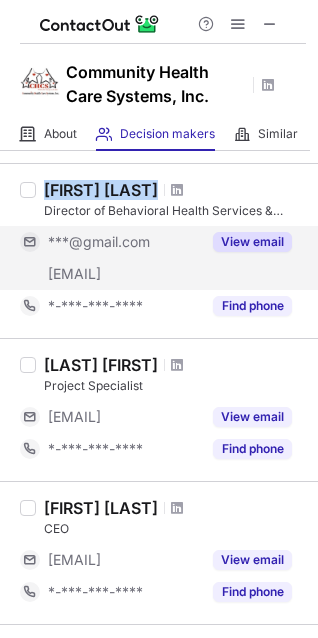 copy on "[FIRST] [LAST]" 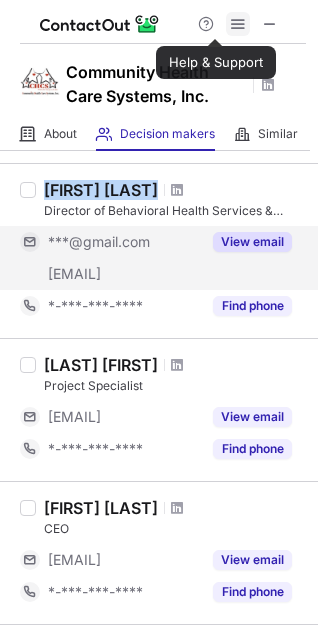 click at bounding box center (238, 24) 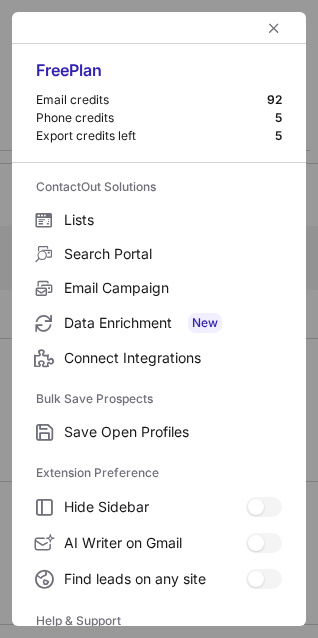 type 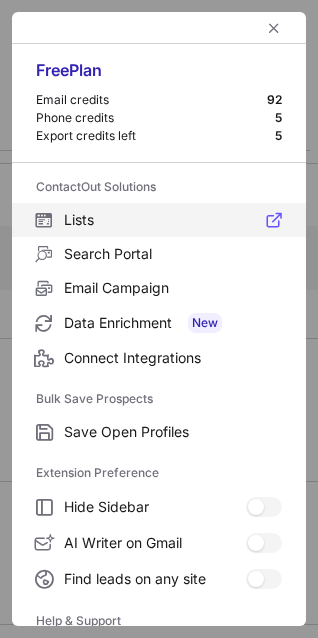 click on "Lists" at bounding box center [173, 220] 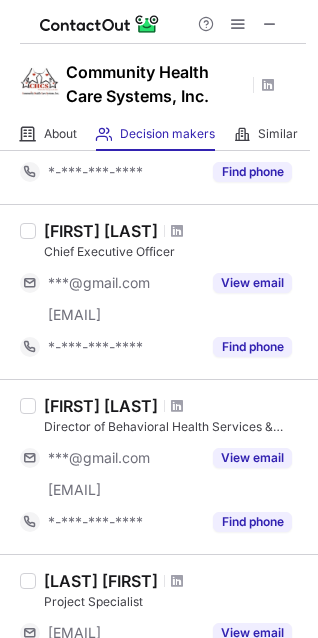 scroll, scrollTop: 500, scrollLeft: 0, axis: vertical 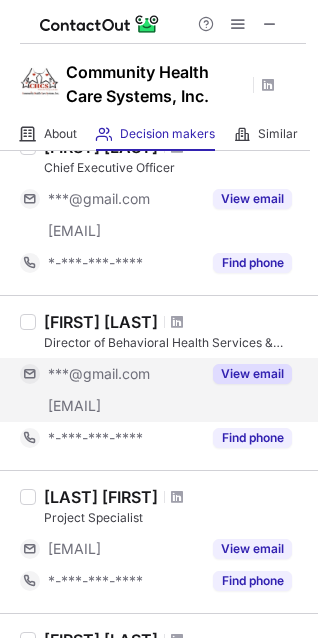click on "View email" at bounding box center [252, 374] 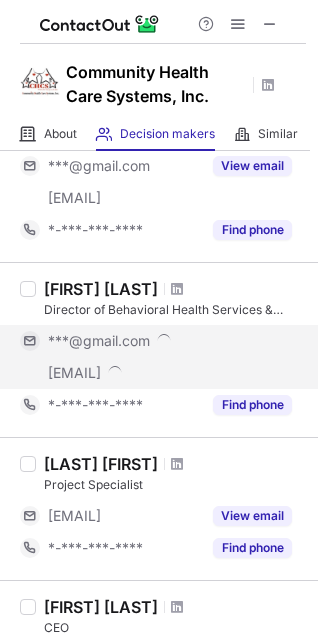 scroll, scrollTop: 600, scrollLeft: 0, axis: vertical 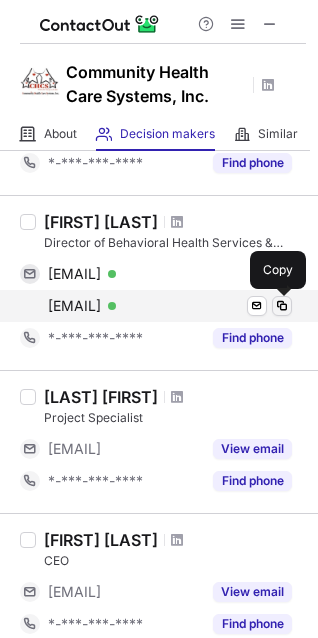 click at bounding box center (282, 306) 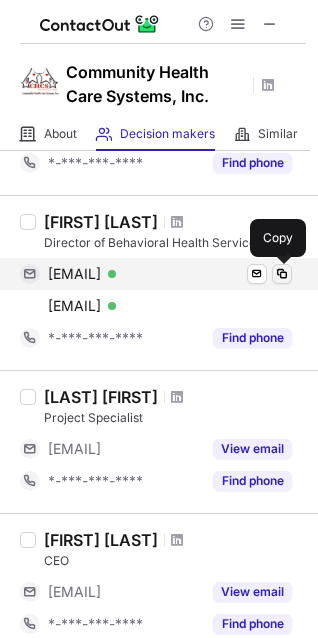 click at bounding box center (282, 274) 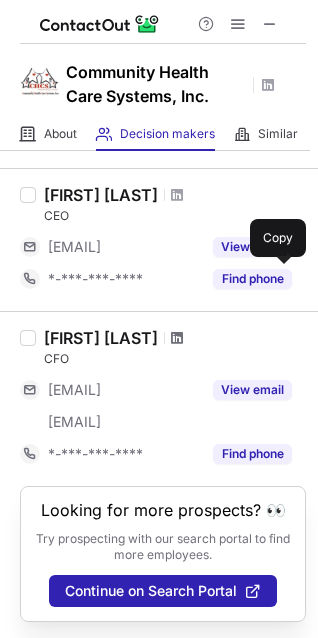 scroll, scrollTop: 964, scrollLeft: 0, axis: vertical 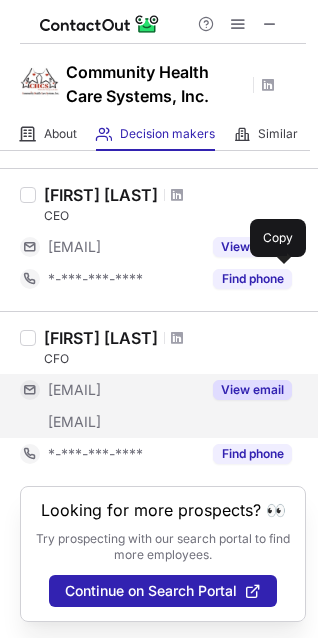 click on "View email" at bounding box center (252, 390) 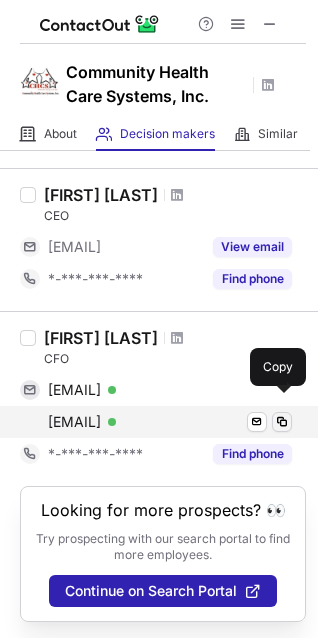 click at bounding box center [282, 422] 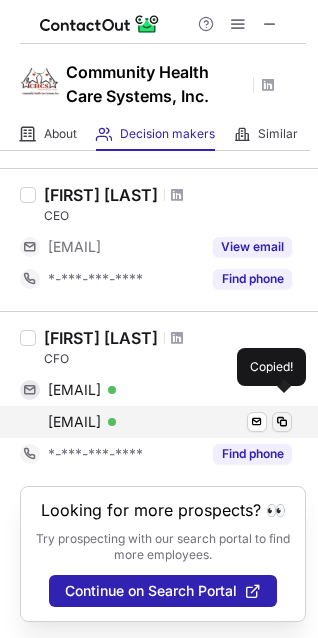click at bounding box center (282, 422) 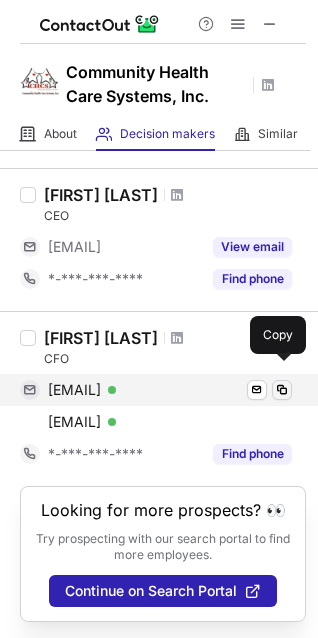 click at bounding box center (282, 390) 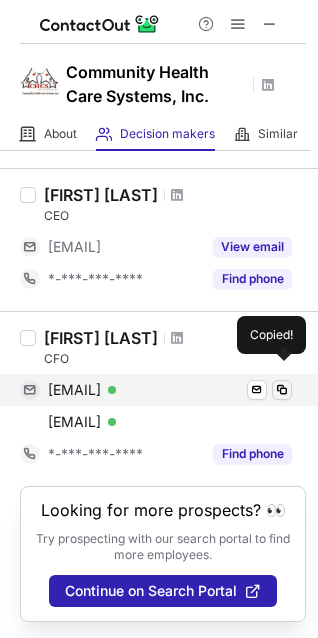 click at bounding box center (282, 390) 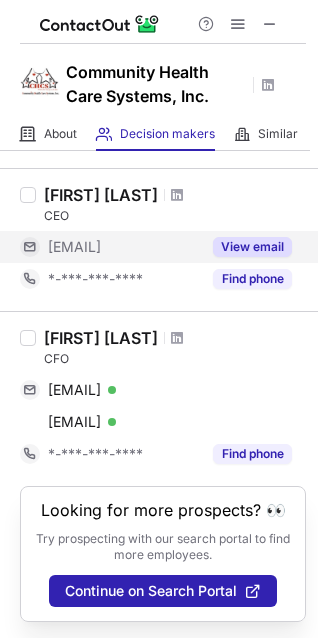 type 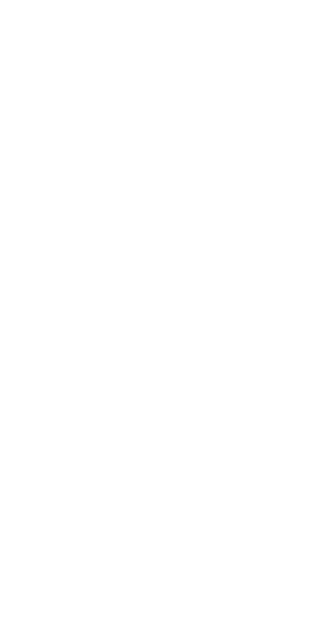 scroll, scrollTop: 0, scrollLeft: 0, axis: both 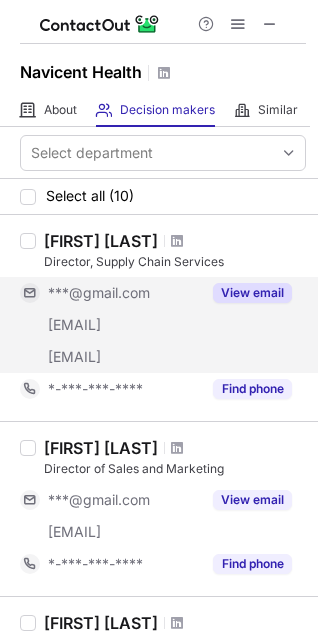 click on "View email" at bounding box center (252, 293) 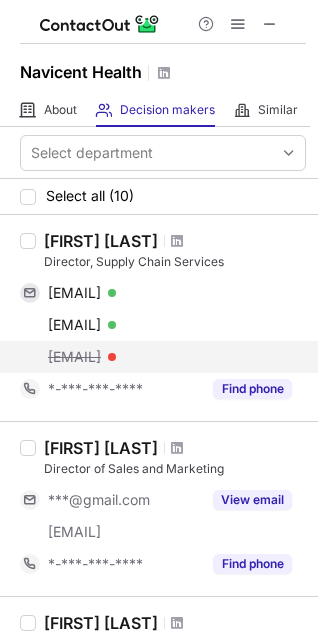 click on "platt.charles@mccg.org" at bounding box center (74, 357) 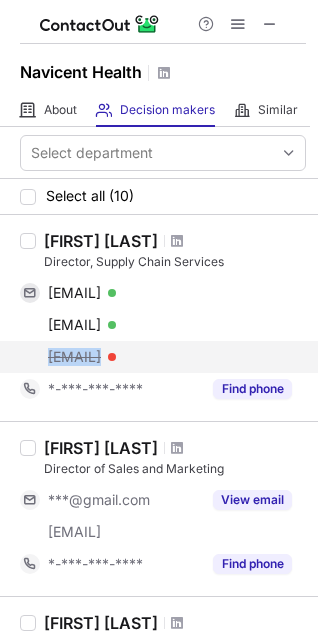 click on "platt.charles@mccg.org" at bounding box center [74, 357] 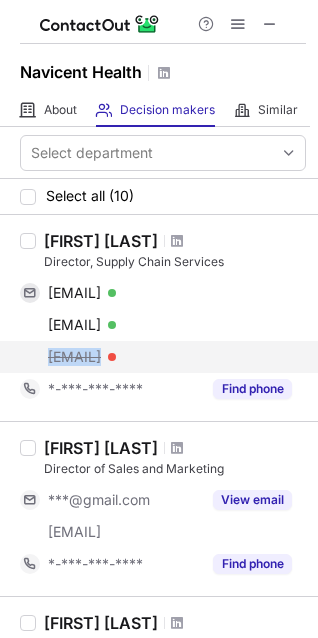 copy on "platt.charles@mccg.org" 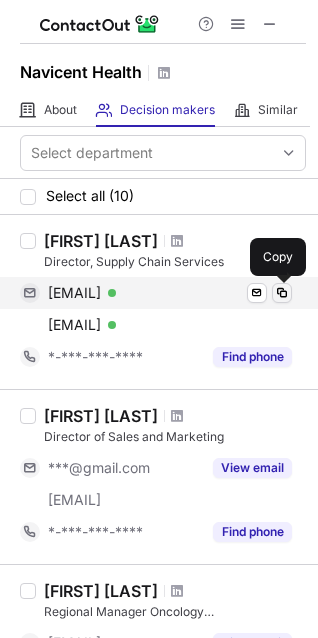 click at bounding box center (282, 293) 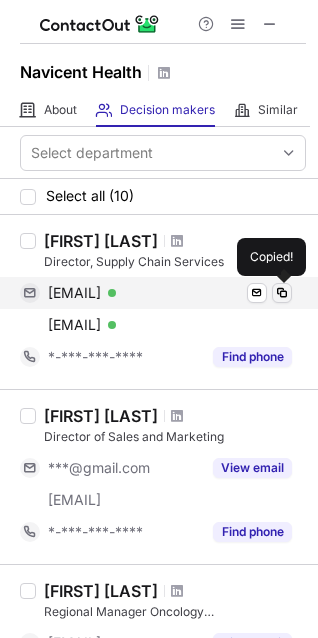 click at bounding box center (282, 293) 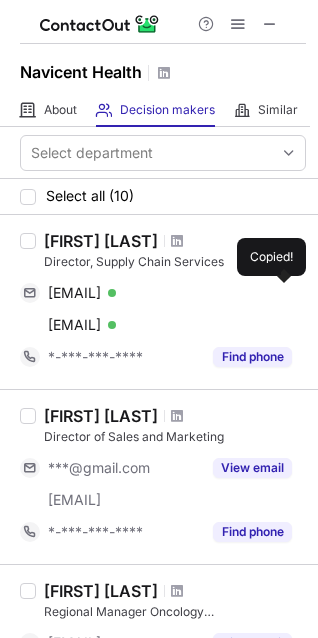 type 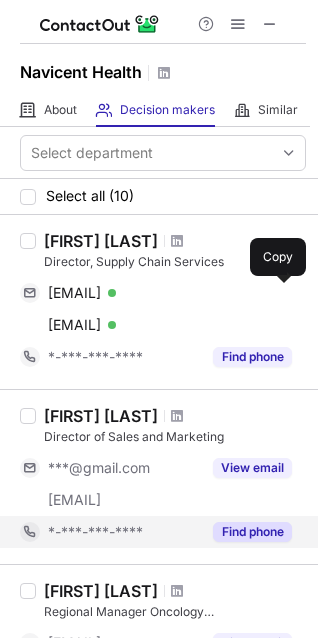 scroll, scrollTop: 100, scrollLeft: 0, axis: vertical 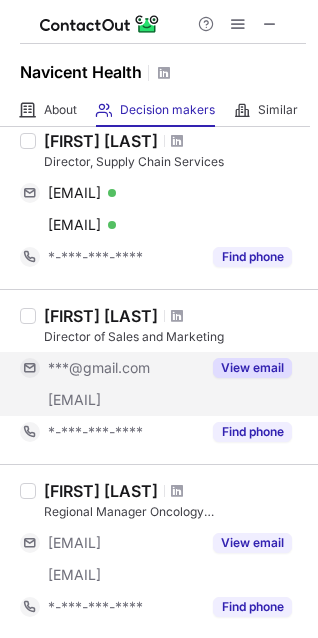 click on "View email" at bounding box center (252, 368) 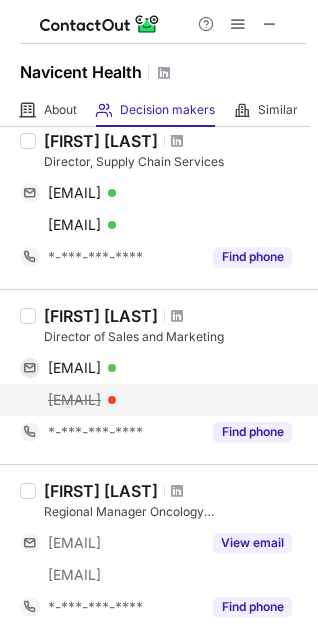 click on "mills.vicki@mccg.org" at bounding box center (156, 400) 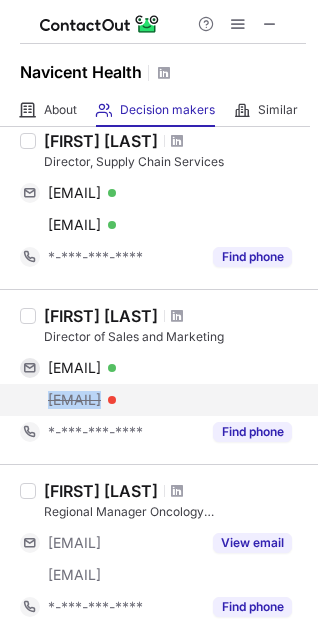 click on "mills.vicki@mccg.org" at bounding box center [156, 400] 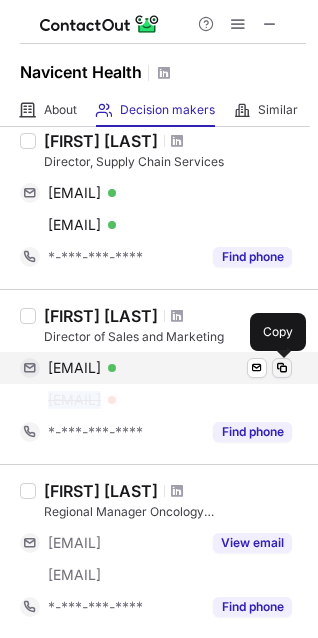 click at bounding box center [282, 368] 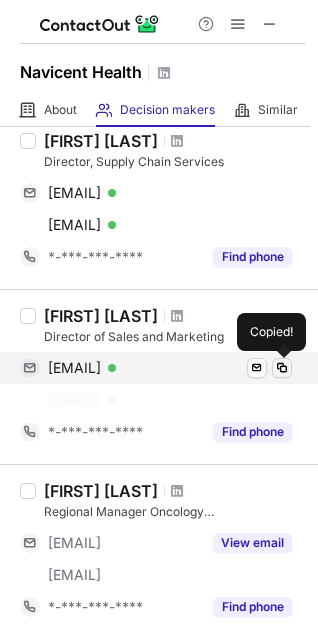 click at bounding box center (282, 368) 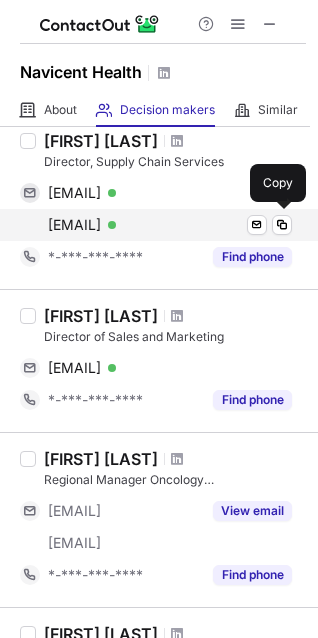 type 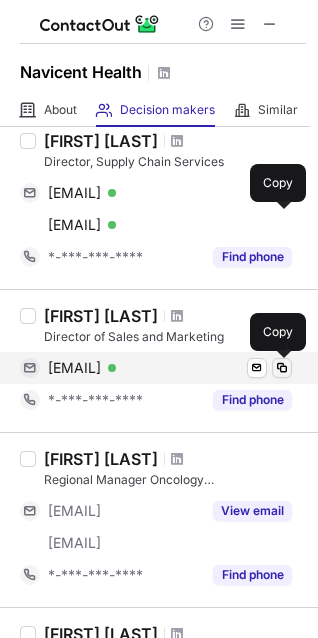 click at bounding box center (282, 368) 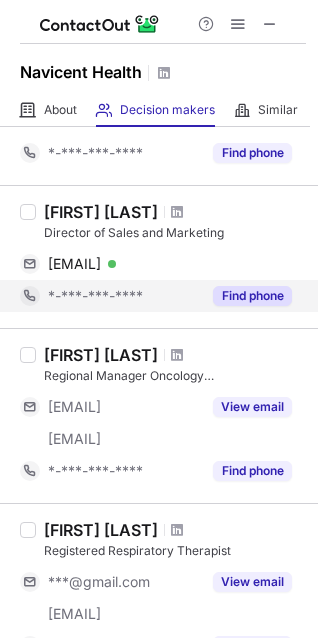 scroll, scrollTop: 300, scrollLeft: 0, axis: vertical 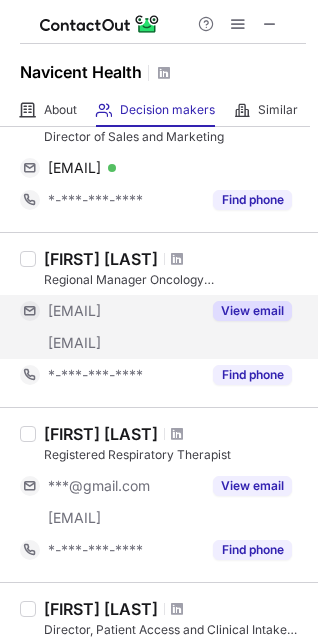 click on "View email" at bounding box center [252, 311] 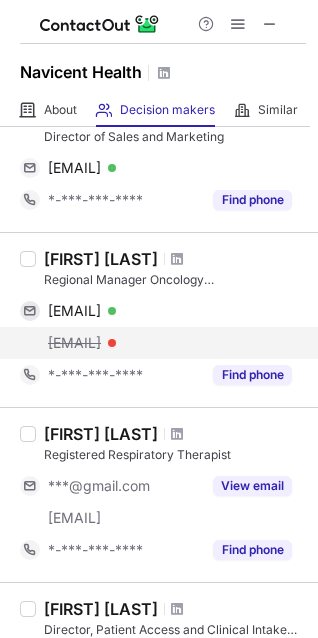 click on "lazar.ron@mccg.org" at bounding box center [74, 343] 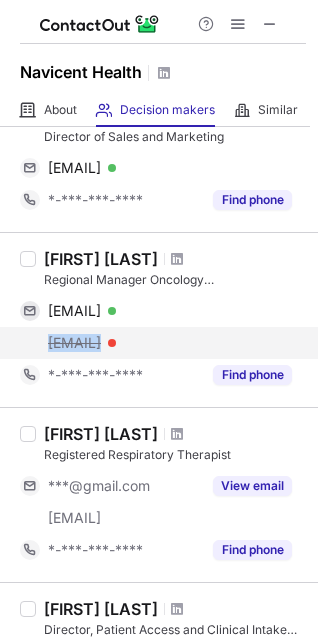 click on "lazar.ron@mccg.org" at bounding box center [74, 343] 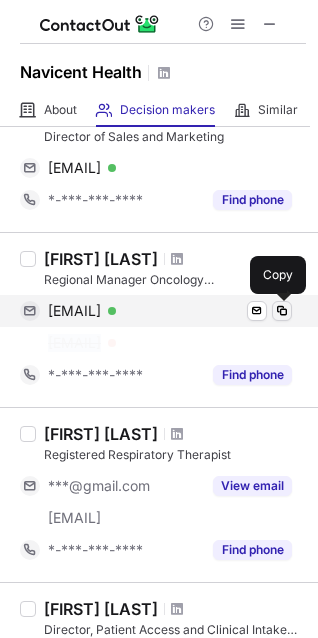 click at bounding box center [282, 311] 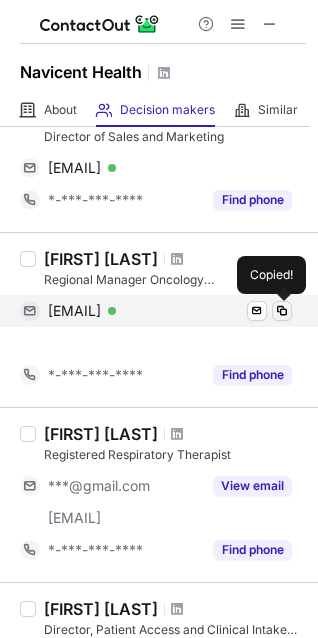 click at bounding box center (282, 311) 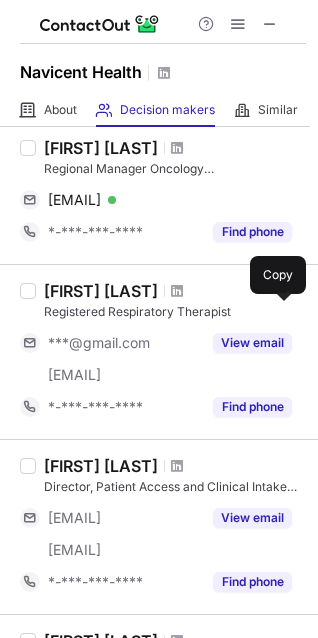 scroll, scrollTop: 500, scrollLeft: 0, axis: vertical 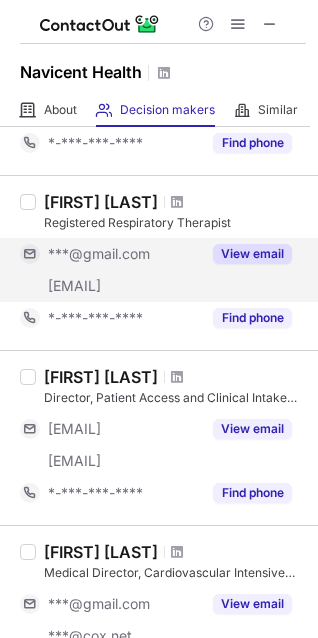 click on "View email" at bounding box center (252, 254) 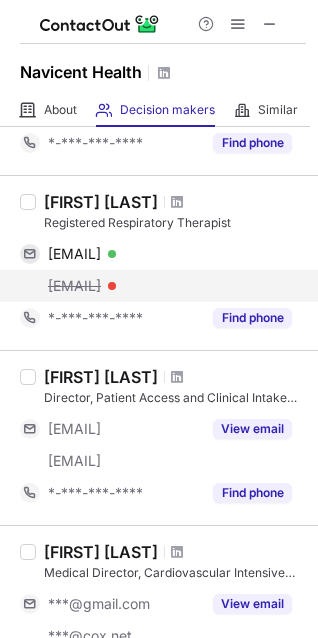 click on "diazguerrero.isabel@mccg.org" at bounding box center (74, 286) 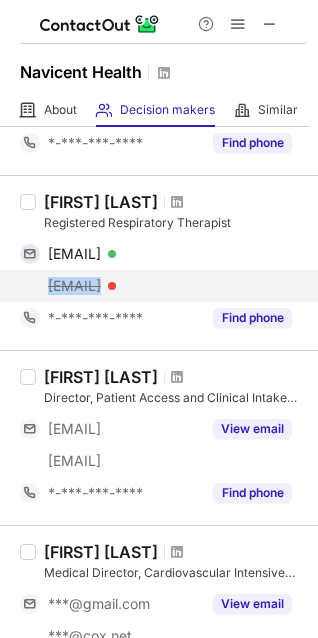 click on "diazguerrero.isabel@mccg.org" at bounding box center (74, 286) 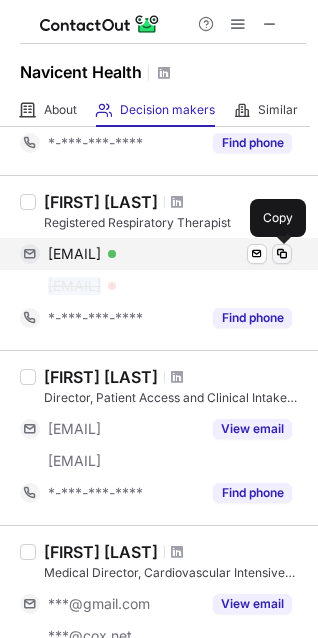 click at bounding box center [282, 254] 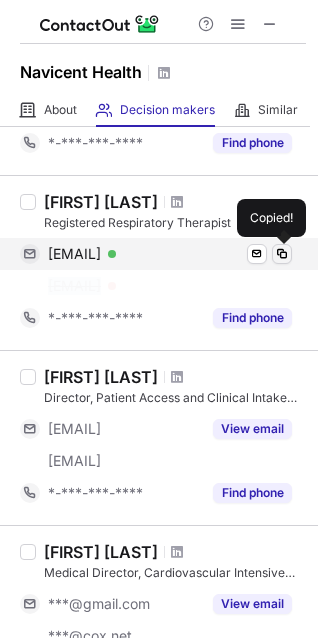 click at bounding box center (282, 254) 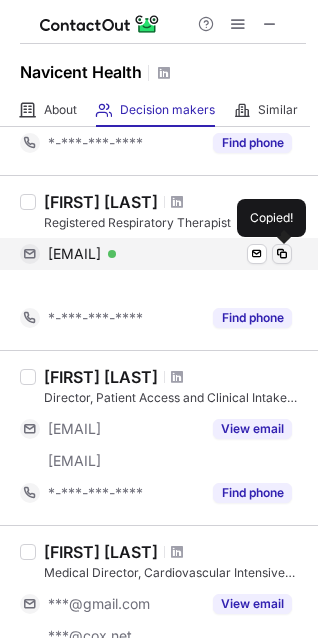 click at bounding box center [282, 254] 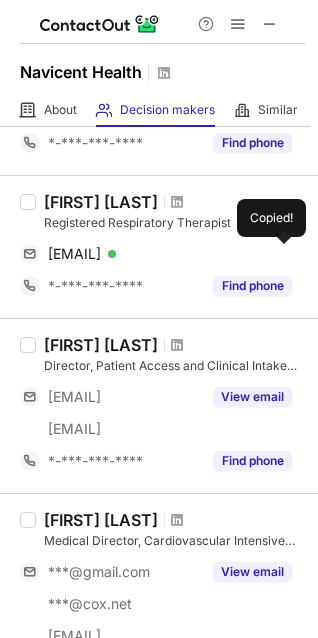 type 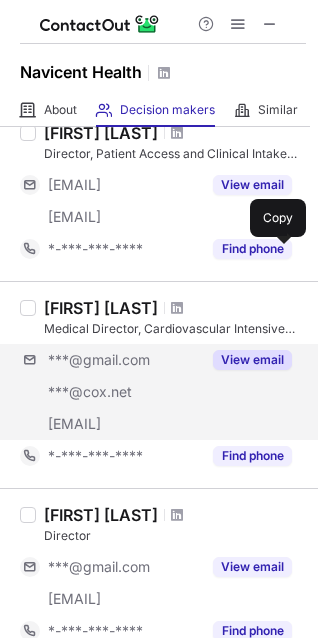 scroll, scrollTop: 700, scrollLeft: 0, axis: vertical 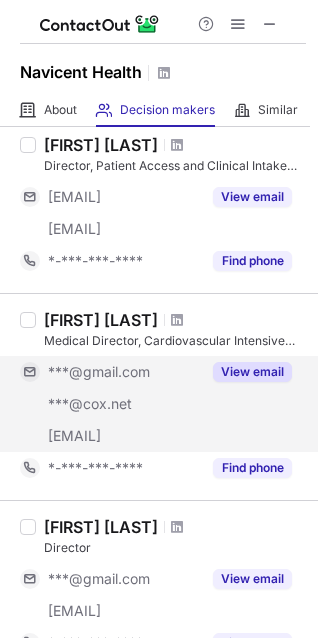 click on "View email" at bounding box center [252, 372] 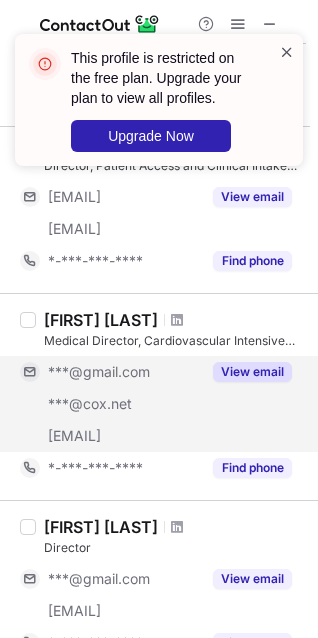 click at bounding box center (287, 52) 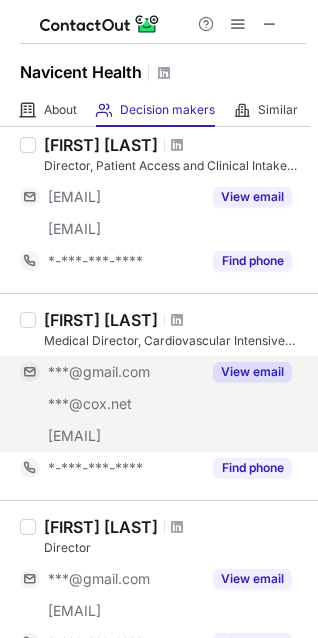 click on "This profile is restricted on the free plan. Upgrade your plan to view all profiles. Upgrade Now" at bounding box center (159, 108) 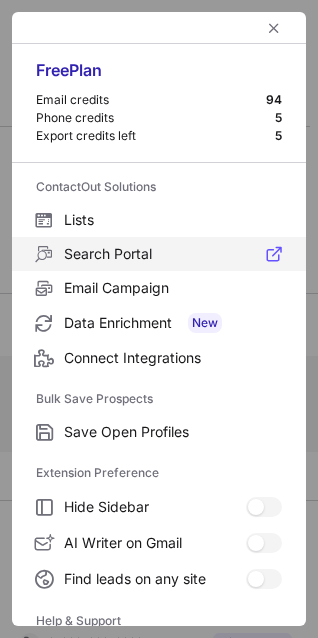 type 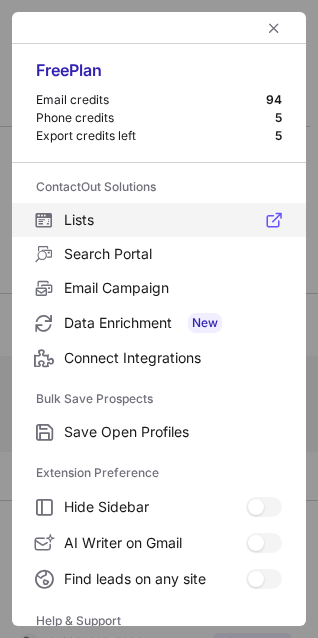 click on "Lists" at bounding box center (173, 220) 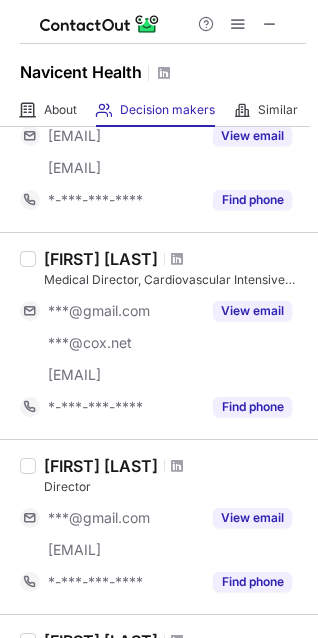 scroll, scrollTop: 893, scrollLeft: 0, axis: vertical 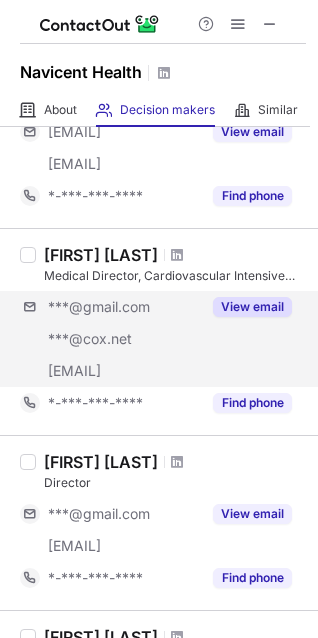click on "***@gmail.com ***@cox.net ***@mccg.org View email" at bounding box center [163, 339] 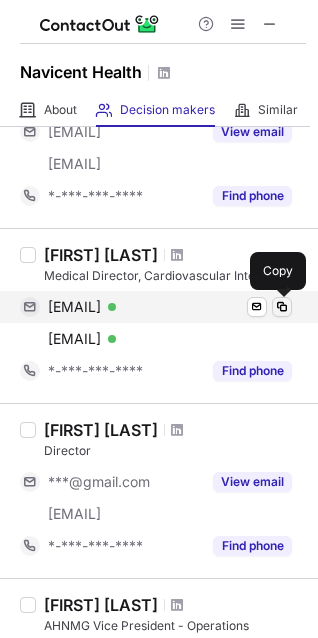 click at bounding box center [282, 307] 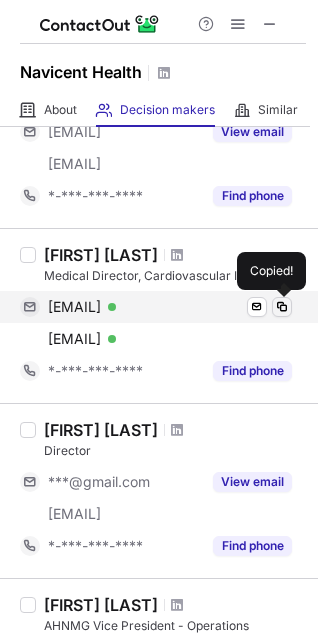 click at bounding box center (282, 307) 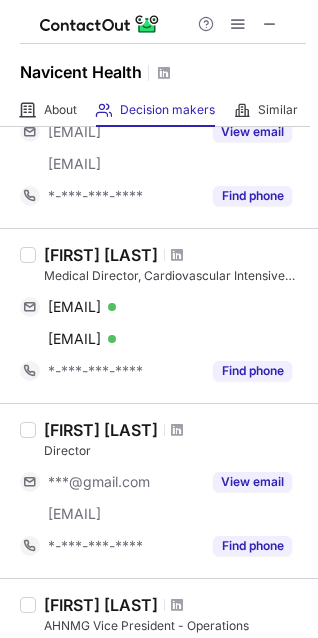 type 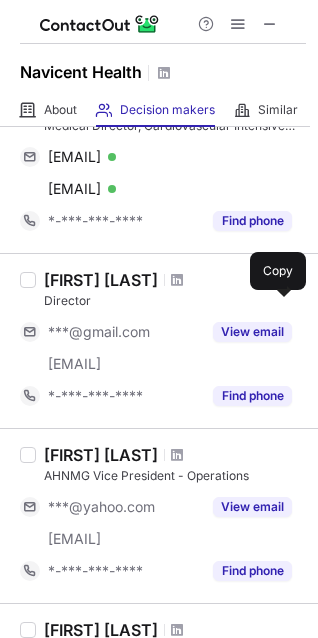 scroll, scrollTop: 1093, scrollLeft: 0, axis: vertical 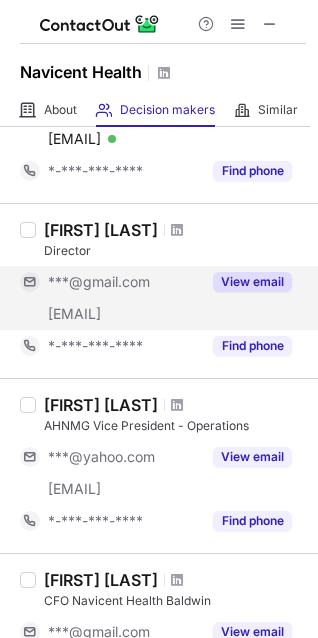 click on "View email" at bounding box center (252, 282) 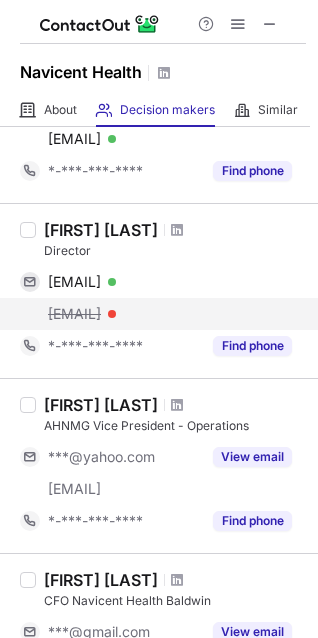 click on "mcgruder.chaka@mccg.org" at bounding box center [156, 314] 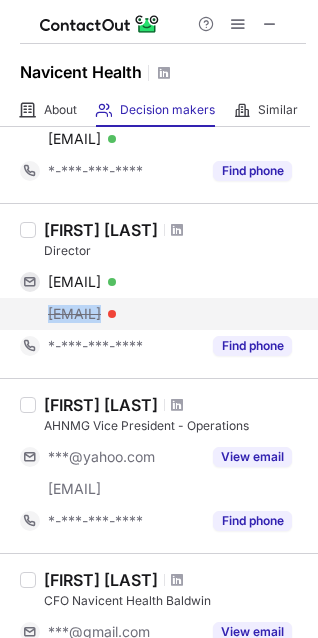 click on "mcgruder.chaka@mccg.org" at bounding box center [156, 314] 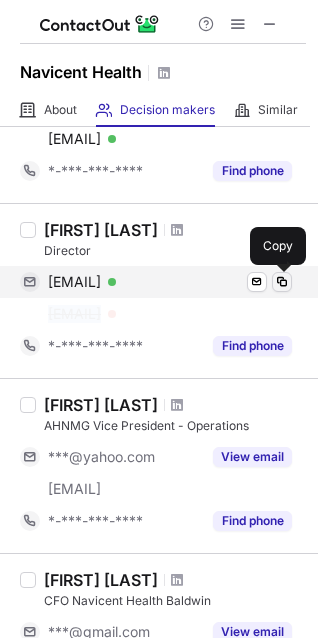click at bounding box center (282, 282) 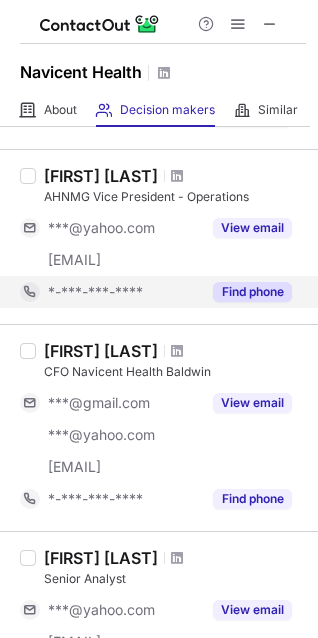 scroll, scrollTop: 1293, scrollLeft: 0, axis: vertical 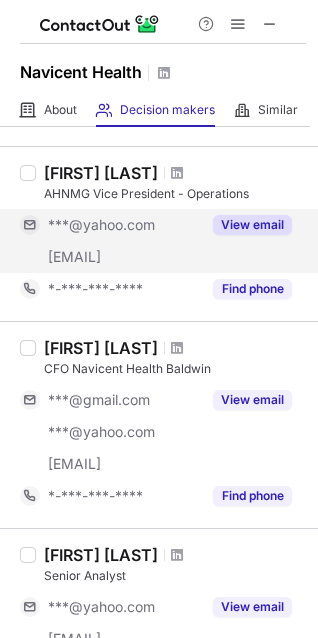click on "View email" at bounding box center (252, 225) 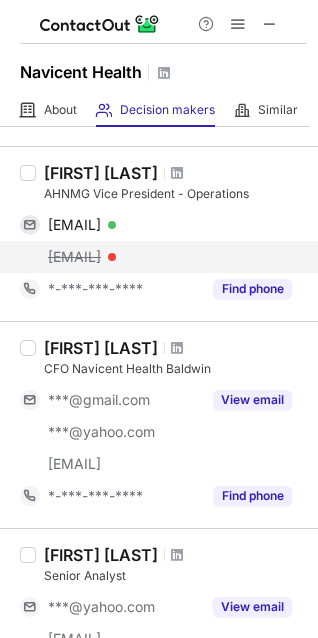 click on "freeman.mallory@mccg.org" at bounding box center [74, 257] 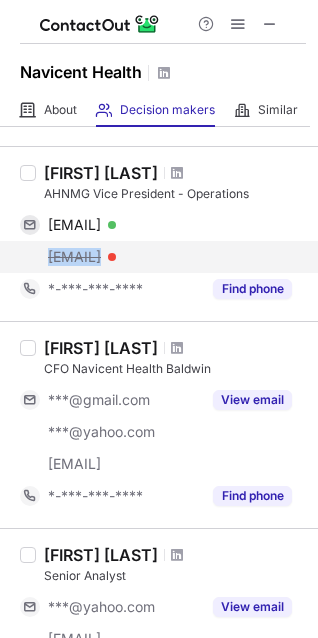 click on "freeman.mallory@mccg.org" at bounding box center [74, 257] 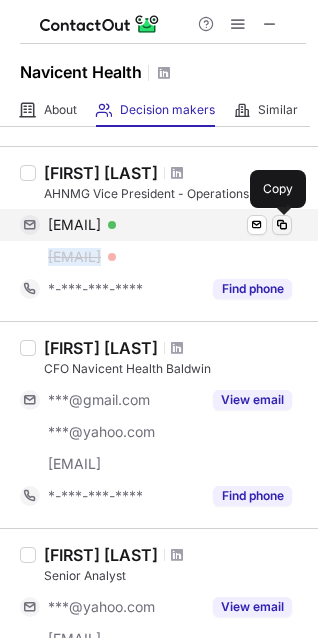click at bounding box center (282, 225) 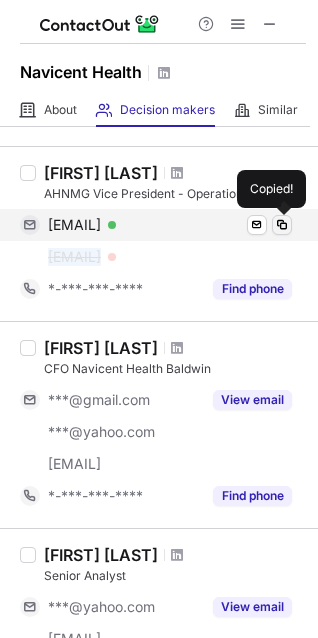 click at bounding box center [282, 225] 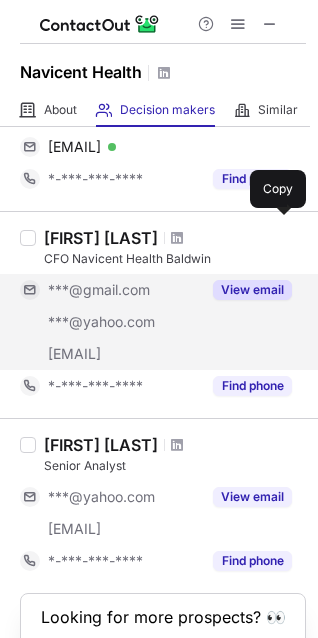 scroll, scrollTop: 1393, scrollLeft: 0, axis: vertical 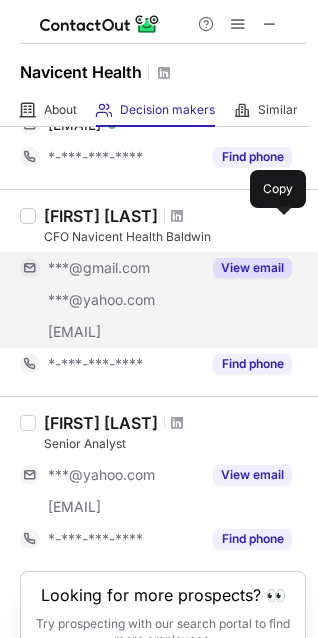 click on "View email" at bounding box center (252, 268) 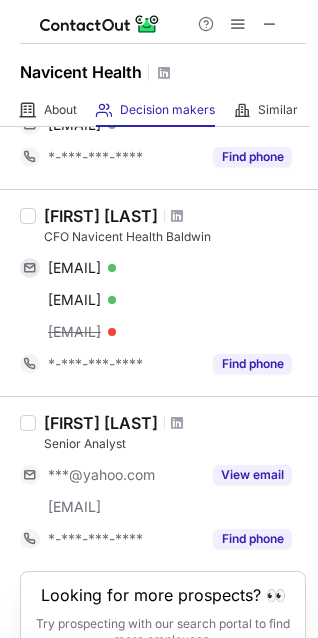 click on "cox.todd@mccg.org" at bounding box center (170, 332) 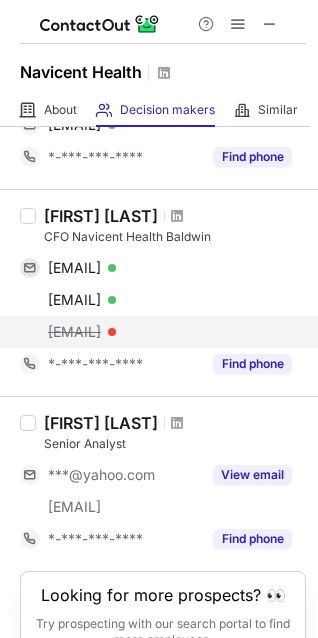 click on "cox.todd@mccg.org" at bounding box center [74, 332] 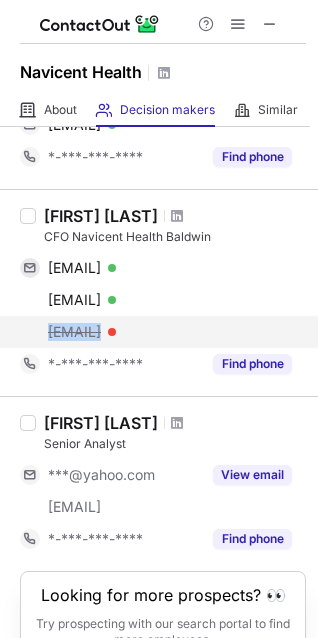 click on "cox.todd@mccg.org" at bounding box center (74, 332) 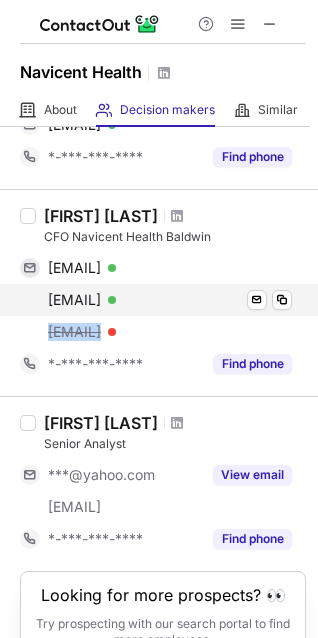 copy on "cox.todd@mccg.org" 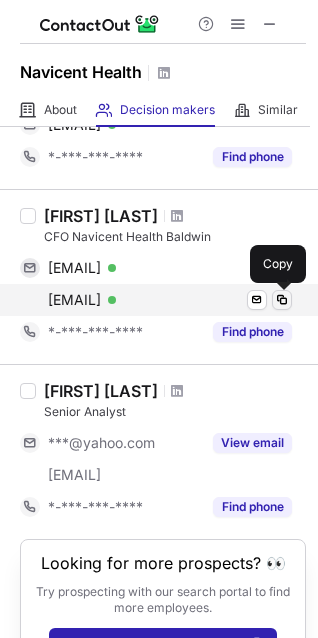 click at bounding box center (282, 300) 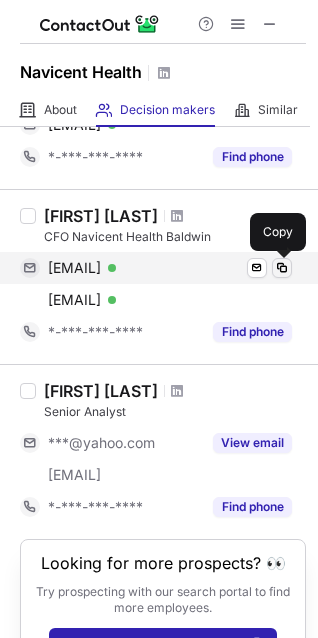 click at bounding box center [282, 268] 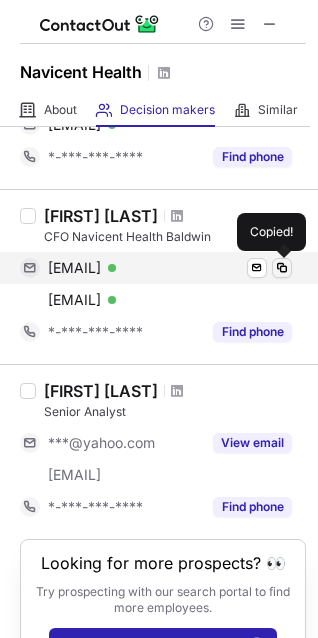 click at bounding box center (282, 268) 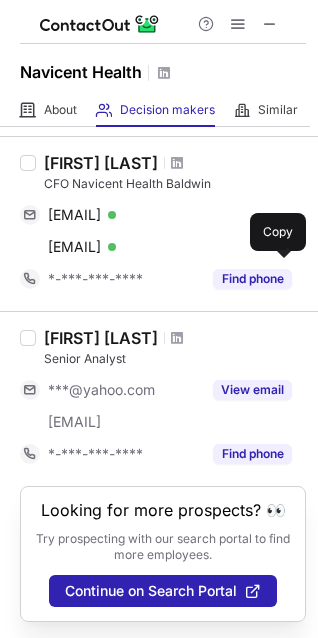 scroll, scrollTop: 1465, scrollLeft: 0, axis: vertical 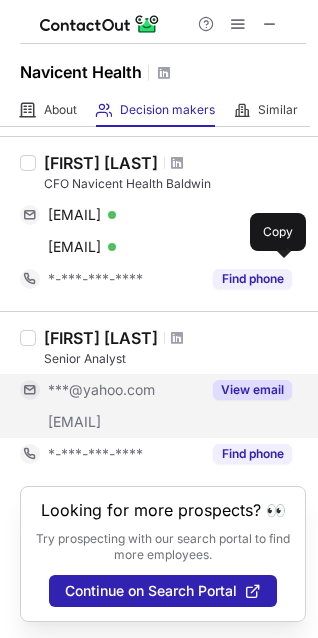 click on "View email" at bounding box center (252, 390) 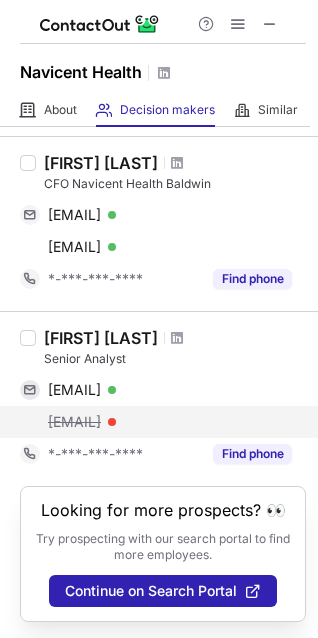 click on "jiles.david@mccg.org" at bounding box center [170, 422] 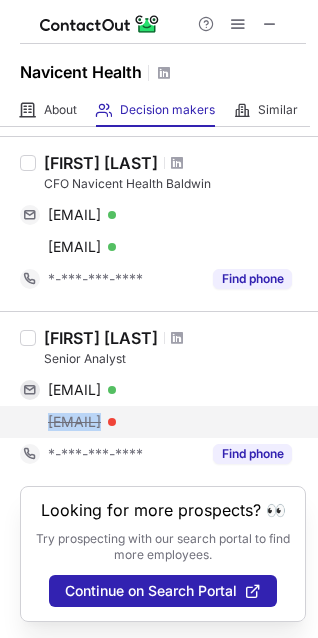 click on "jiles.david@mccg.org" at bounding box center (170, 422) 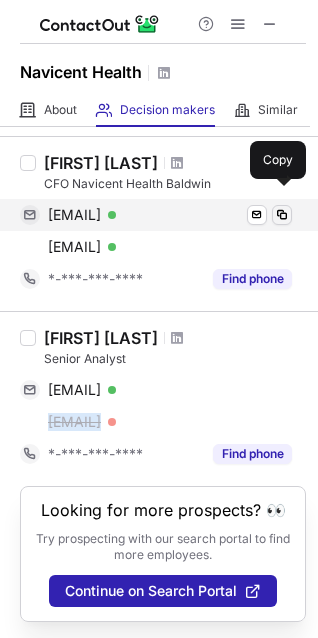 click at bounding box center [282, 215] 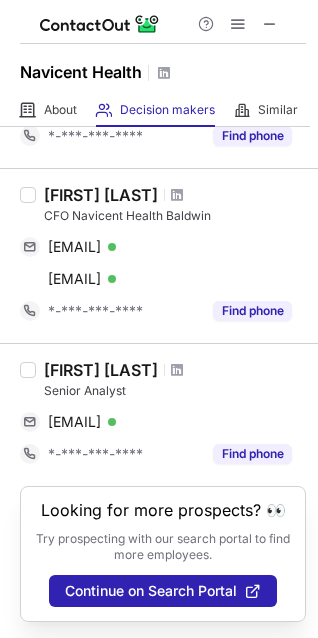 scroll, scrollTop: 1433, scrollLeft: 0, axis: vertical 